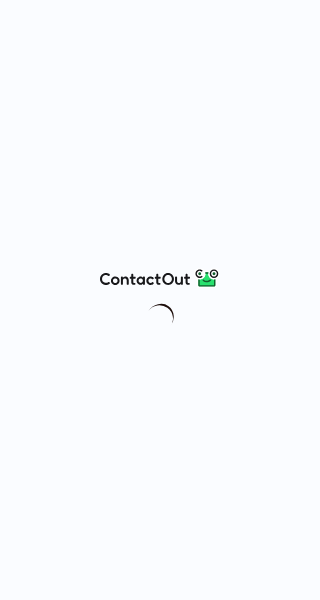 scroll, scrollTop: 0, scrollLeft: 0, axis: both 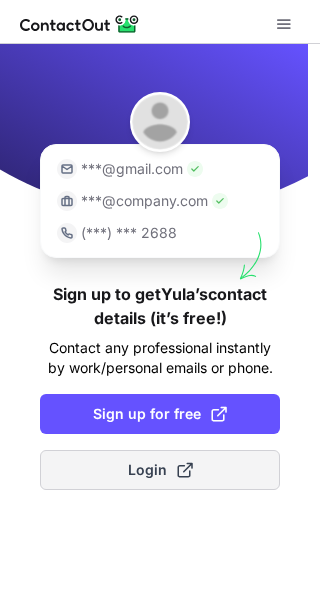 click on "Login" at bounding box center (160, 470) 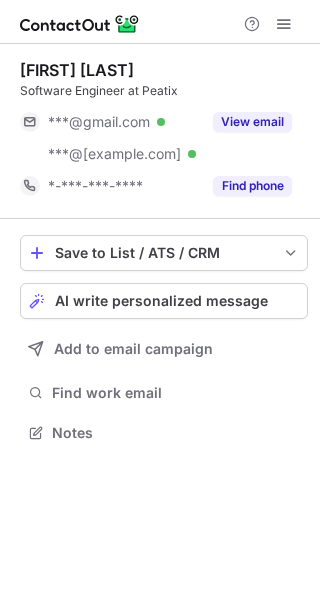 scroll, scrollTop: 0, scrollLeft: 0, axis: both 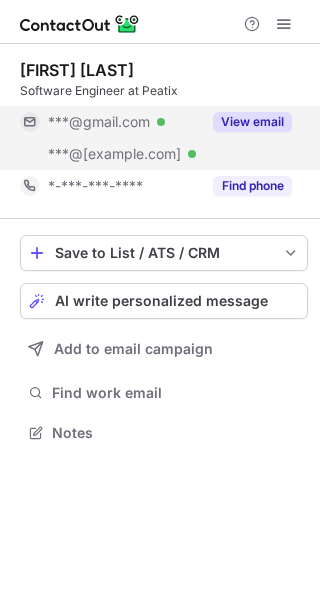 click on "View email" at bounding box center [252, 122] 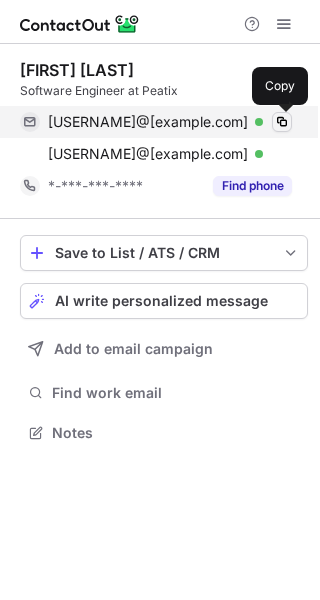 click at bounding box center [282, 122] 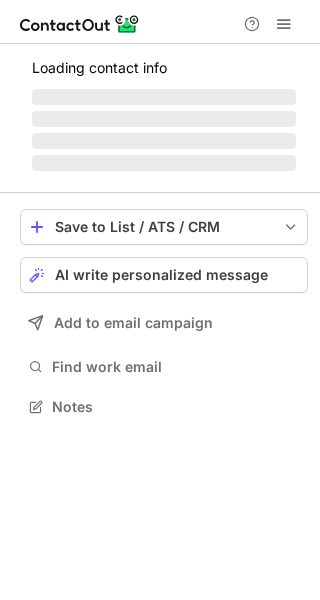 scroll, scrollTop: 0, scrollLeft: 0, axis: both 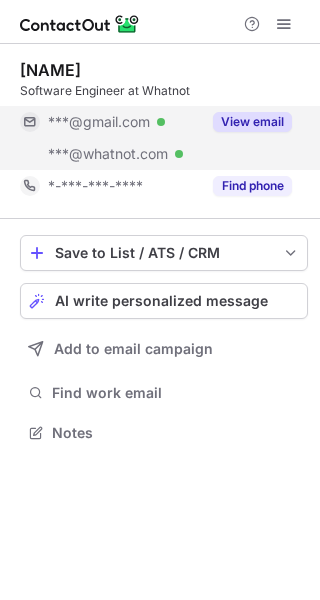 click on "View email" at bounding box center (252, 122) 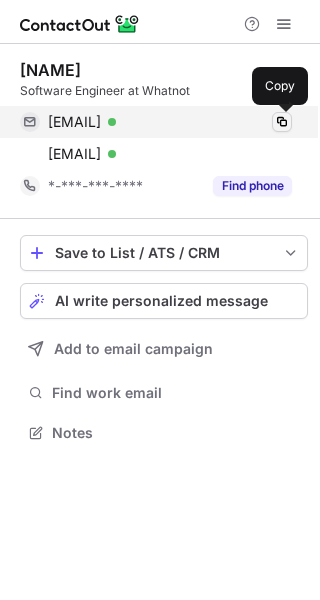 click at bounding box center [282, 122] 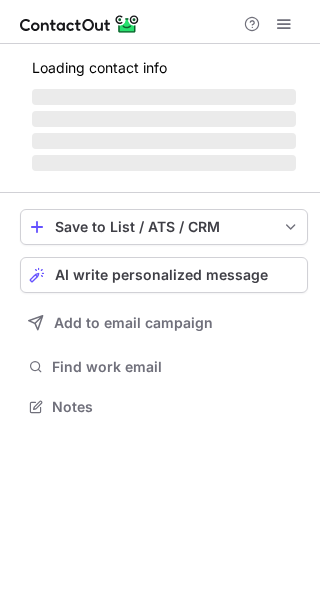 scroll, scrollTop: 0, scrollLeft: 0, axis: both 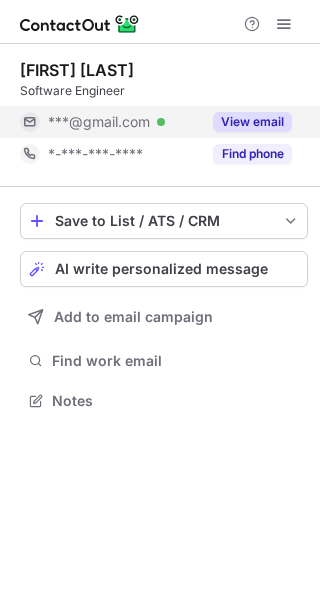 click on "View email" at bounding box center (252, 122) 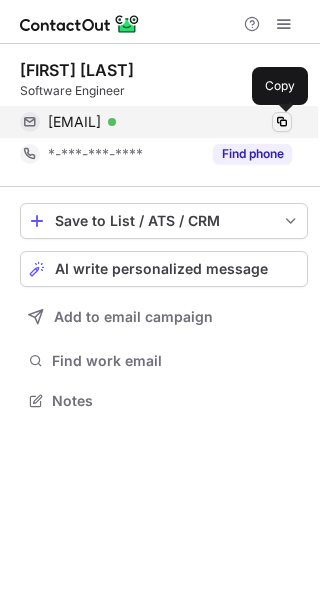 click at bounding box center [282, 122] 